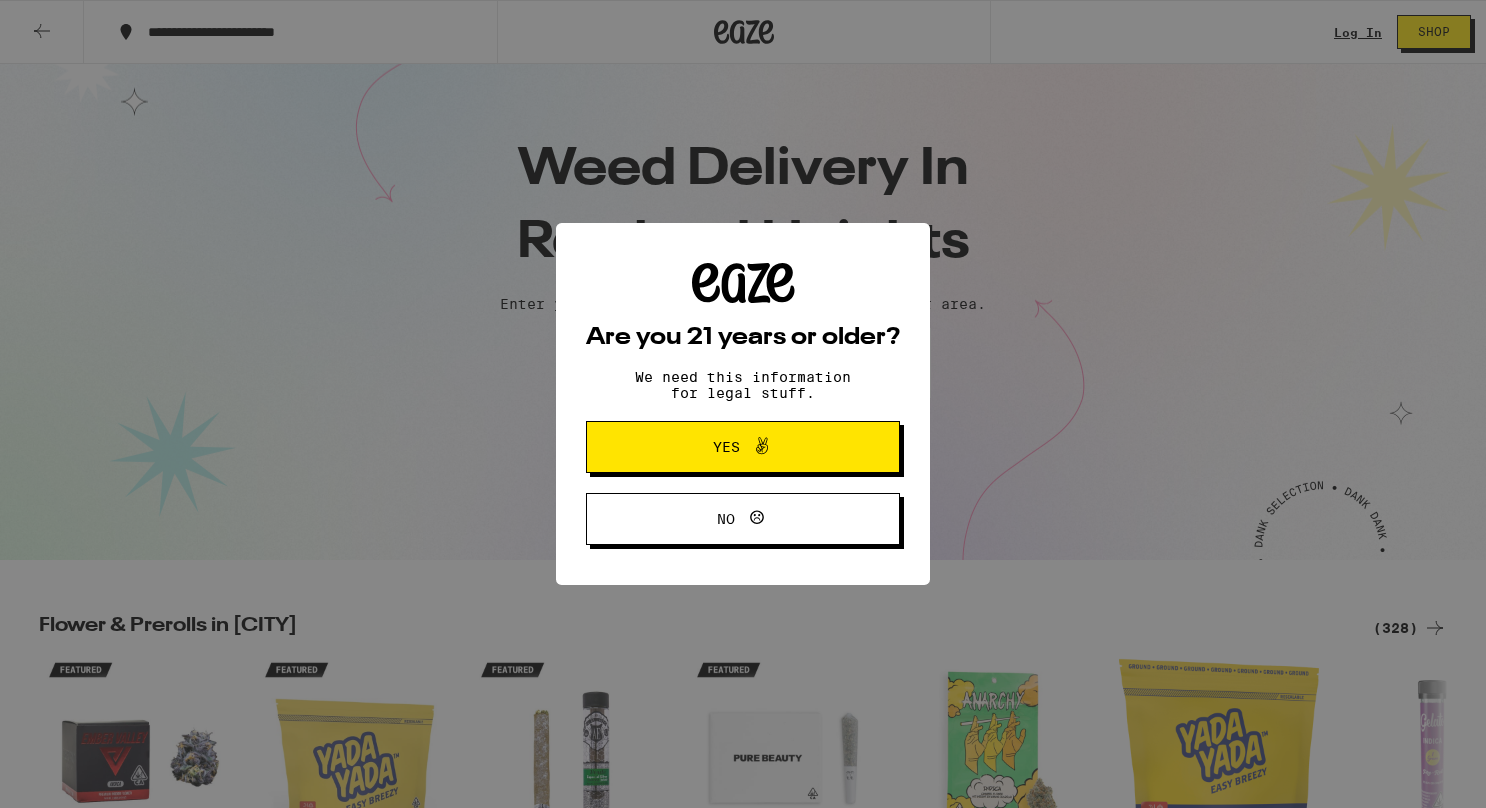scroll, scrollTop: 210, scrollLeft: 0, axis: vertical 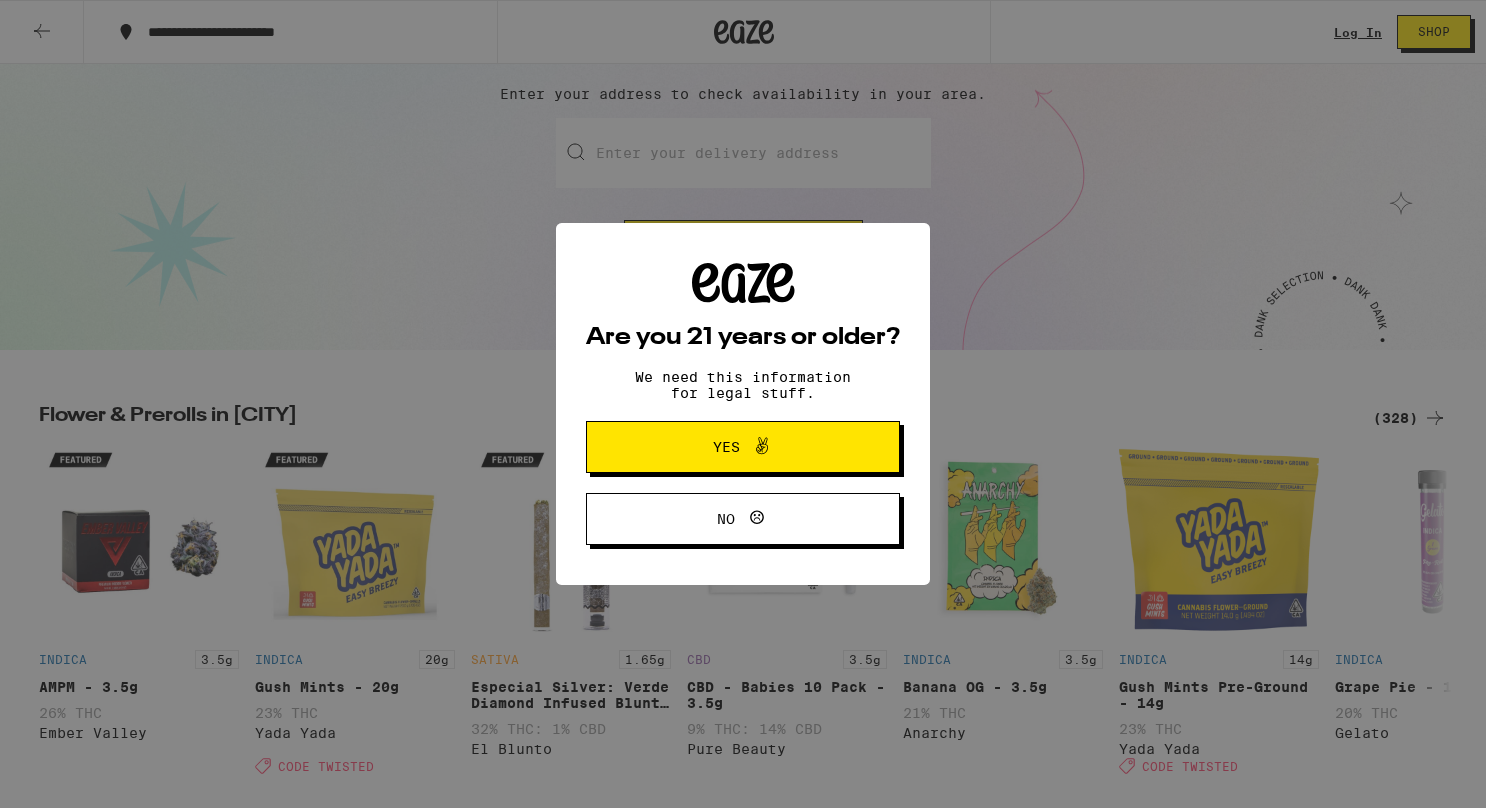 click on "Yes" at bounding box center [743, 447] 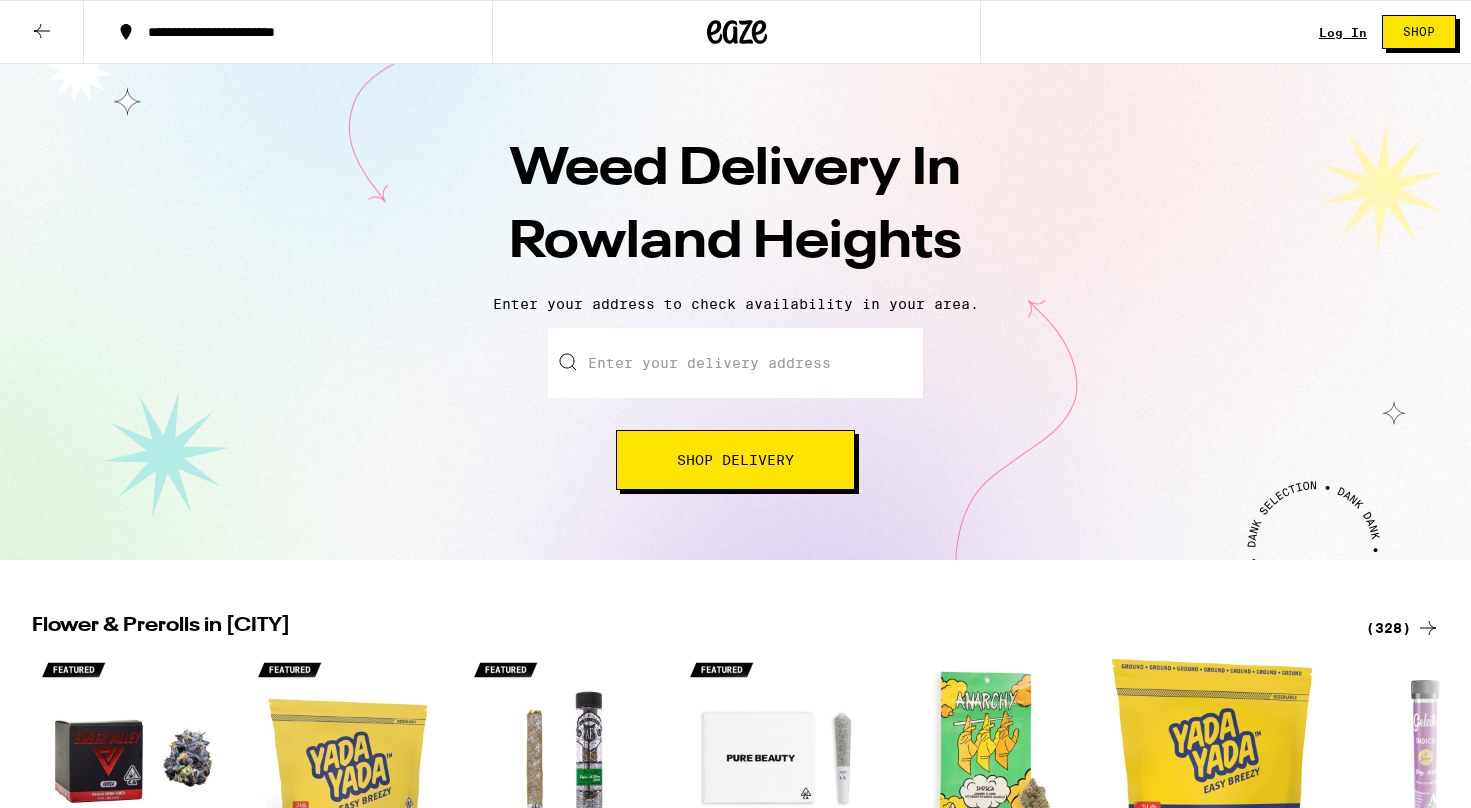 scroll, scrollTop: 203, scrollLeft: 0, axis: vertical 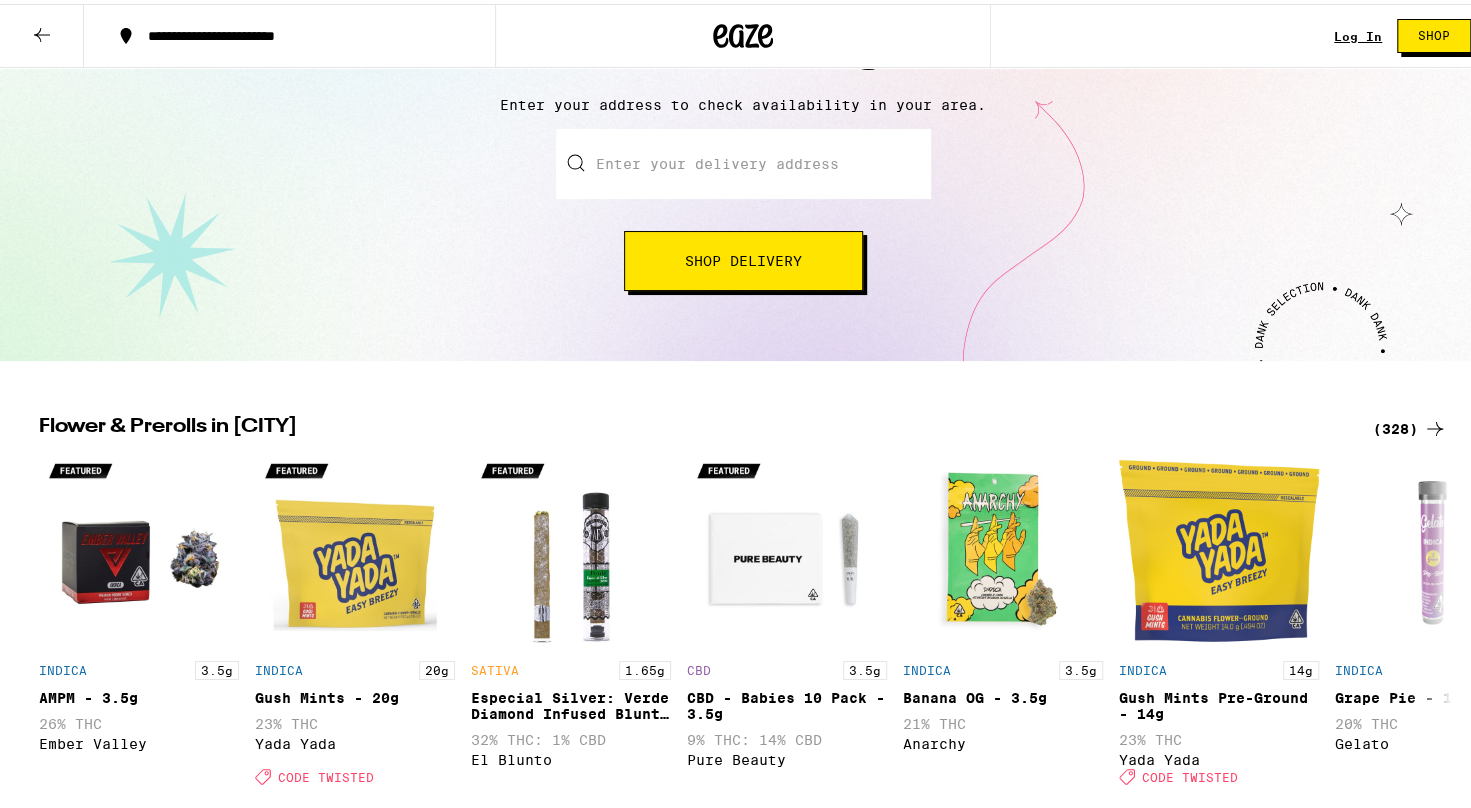 click on "Shop Delivery" at bounding box center (743, 257) 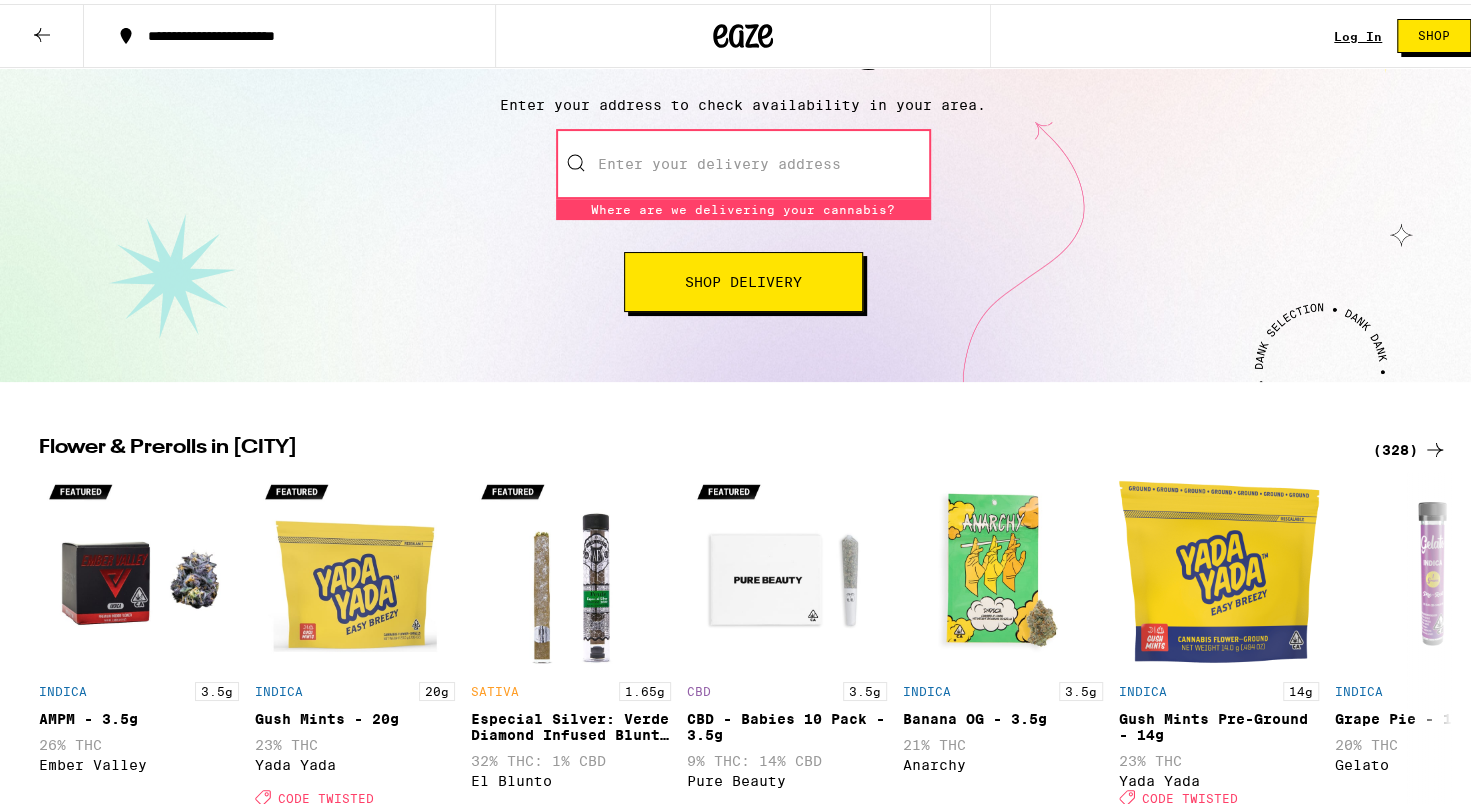 scroll, scrollTop: 0, scrollLeft: 0, axis: both 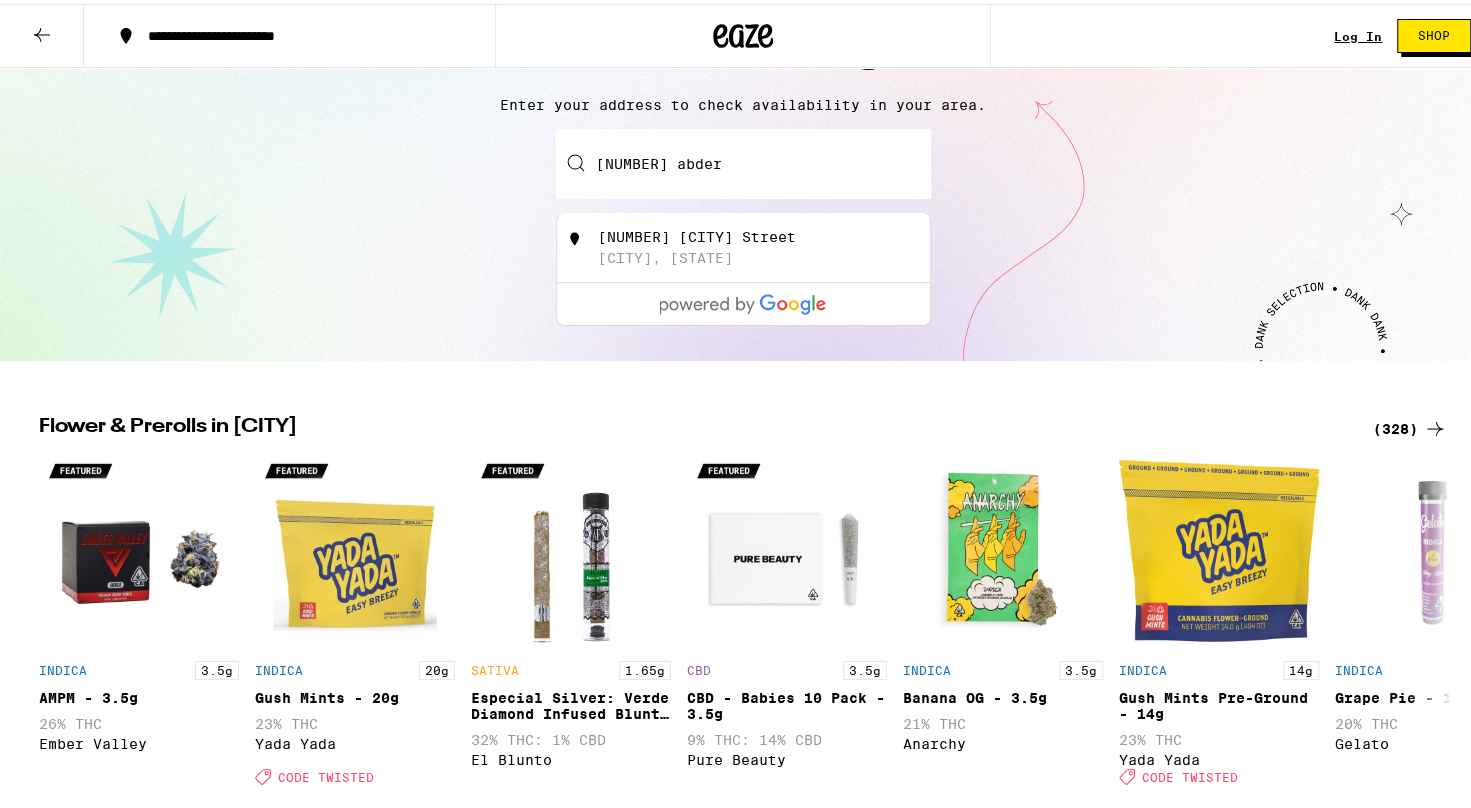 click on "[NUMBER] [CITY] Street [CITY], [STATE]" at bounding box center [776, 244] 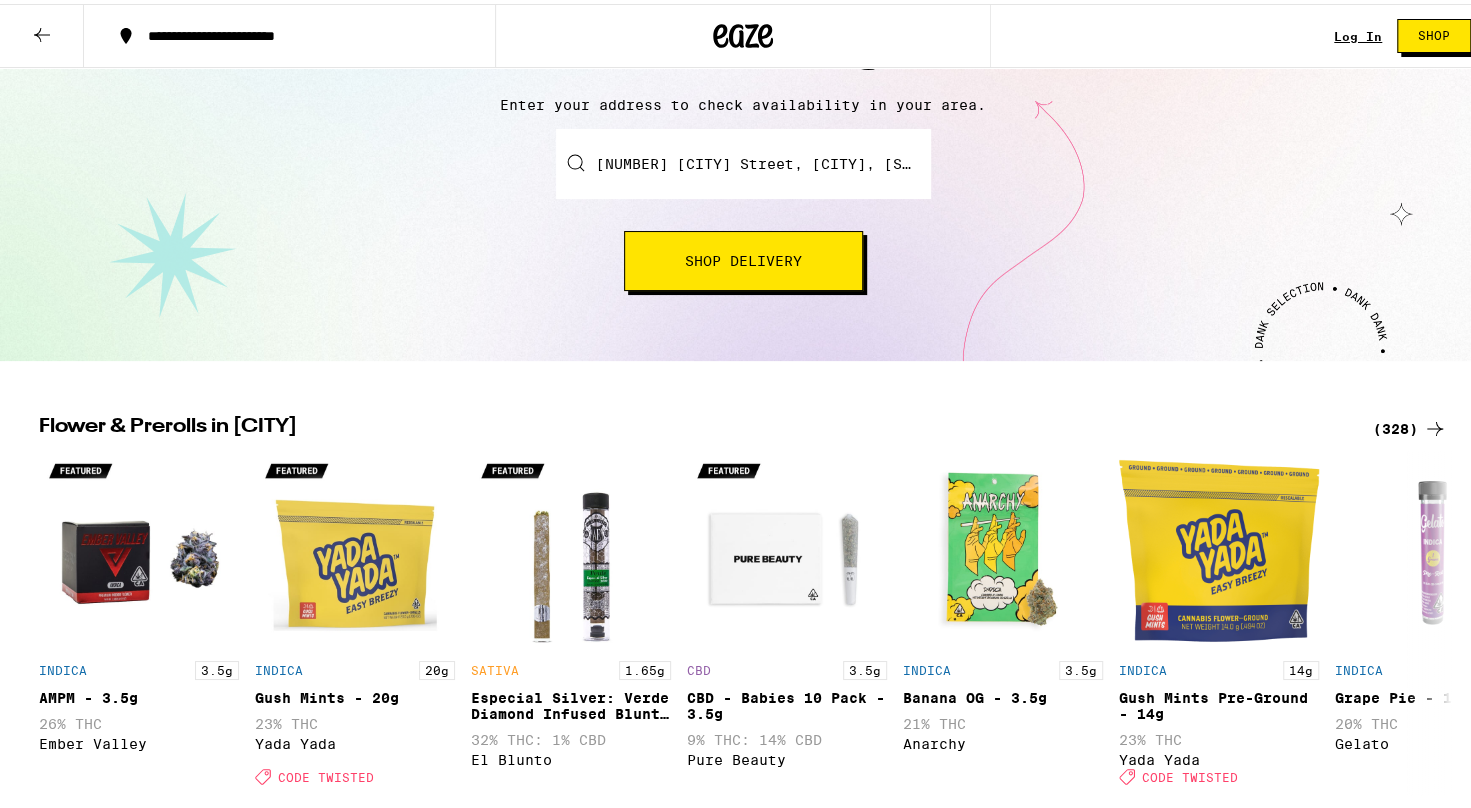 scroll, scrollTop: 267, scrollLeft: 0, axis: vertical 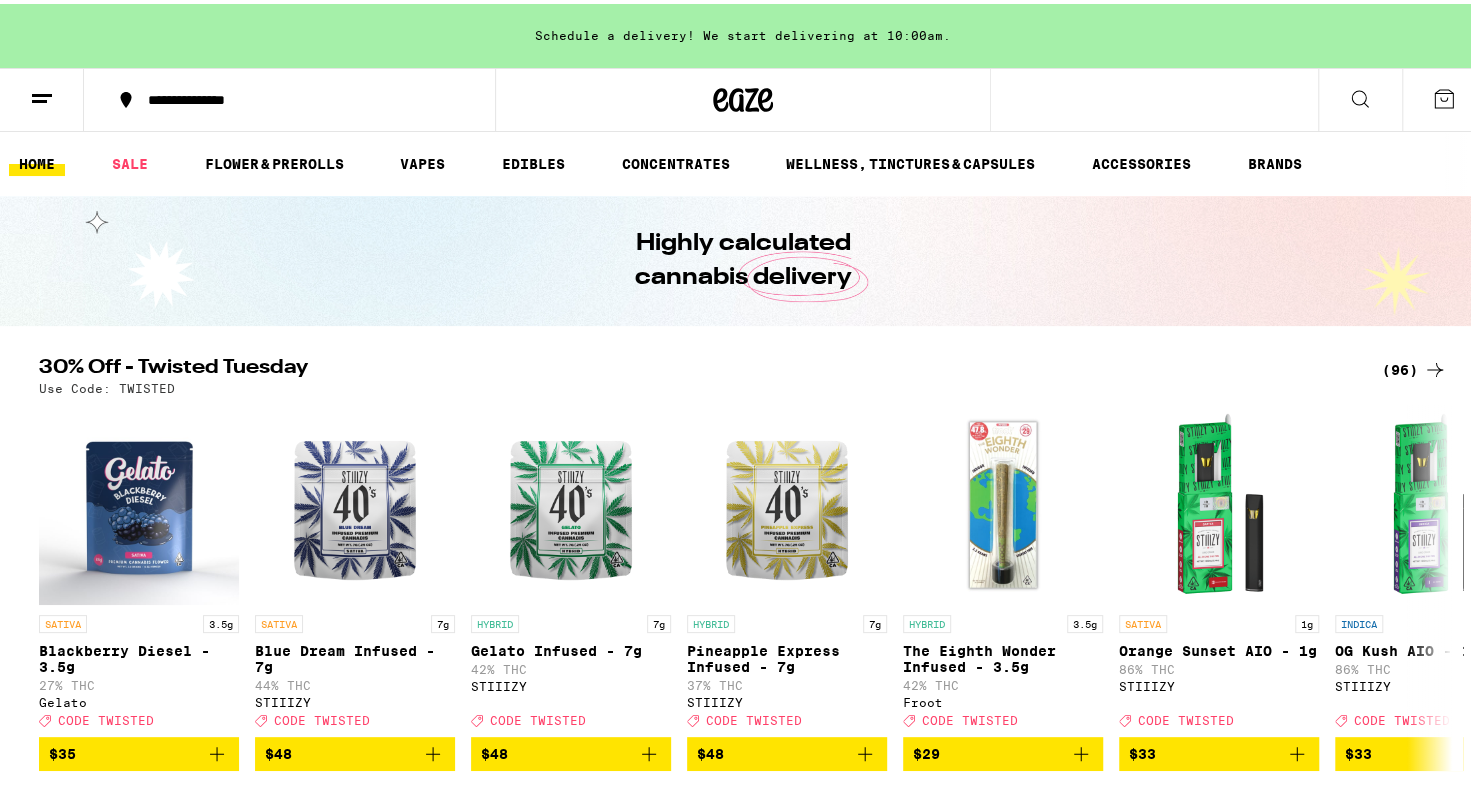 click on "VAPES" at bounding box center (422, 160) 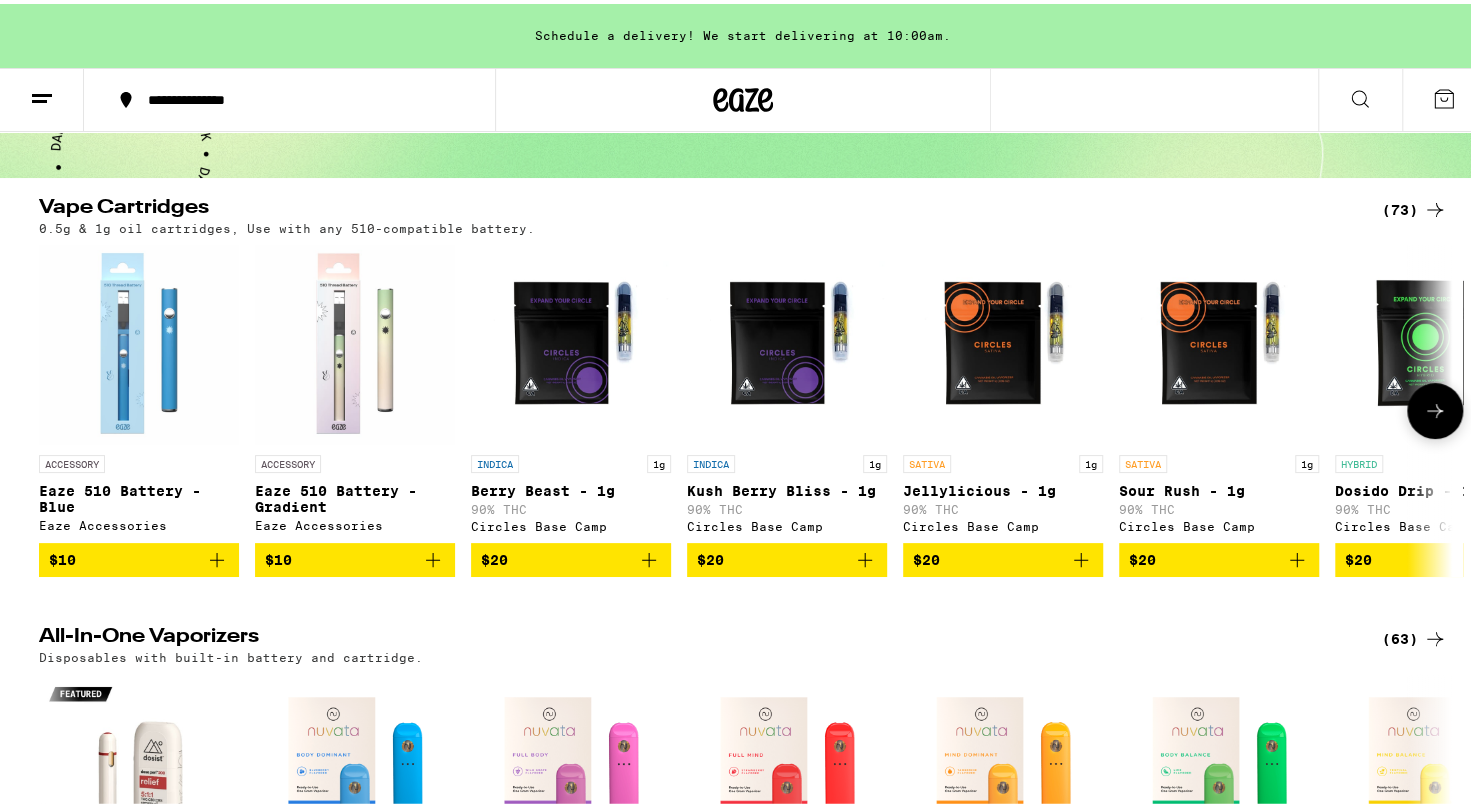 scroll, scrollTop: 0, scrollLeft: 0, axis: both 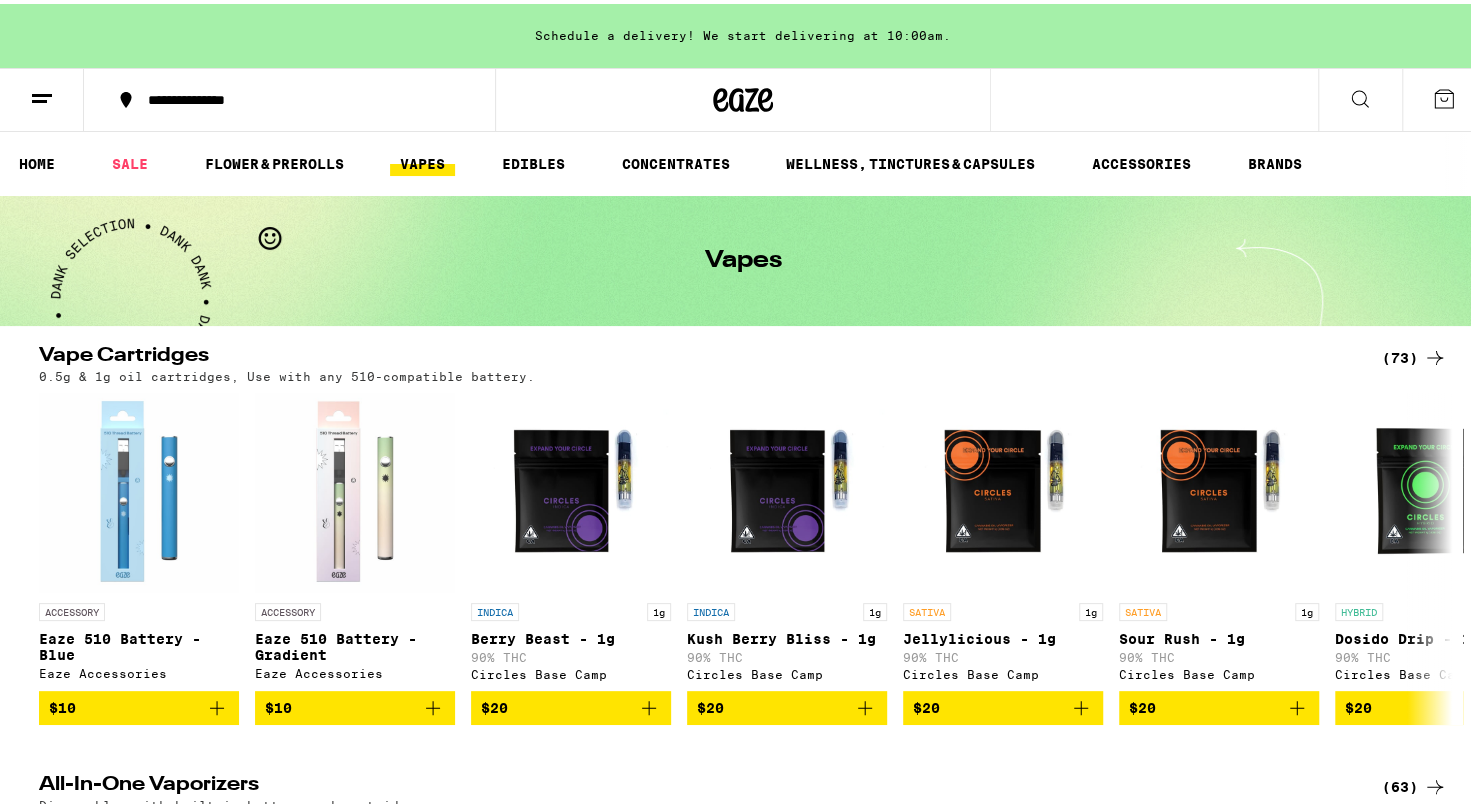 click on "(73)" at bounding box center (1414, 354) 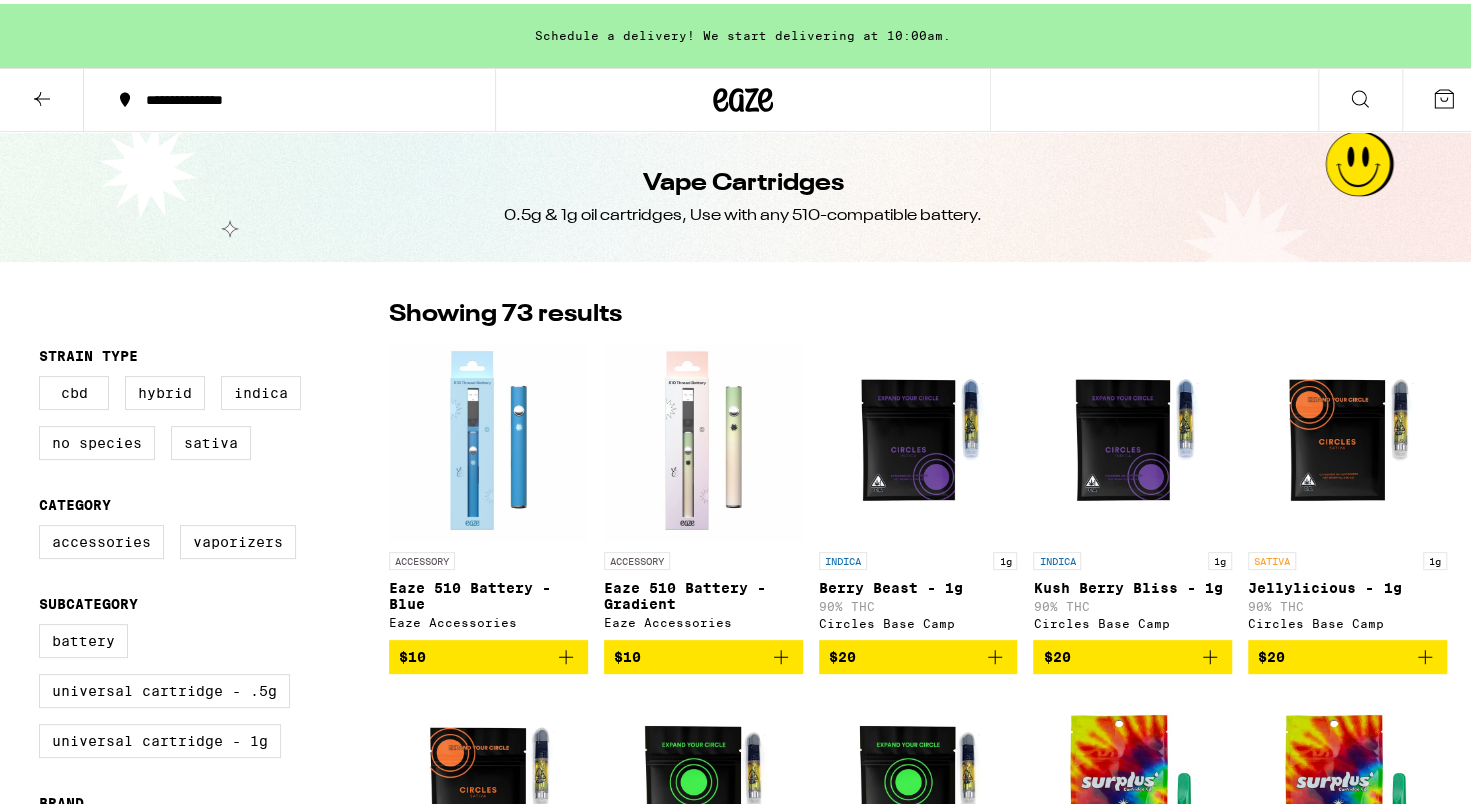 click at bounding box center (1347, 438) 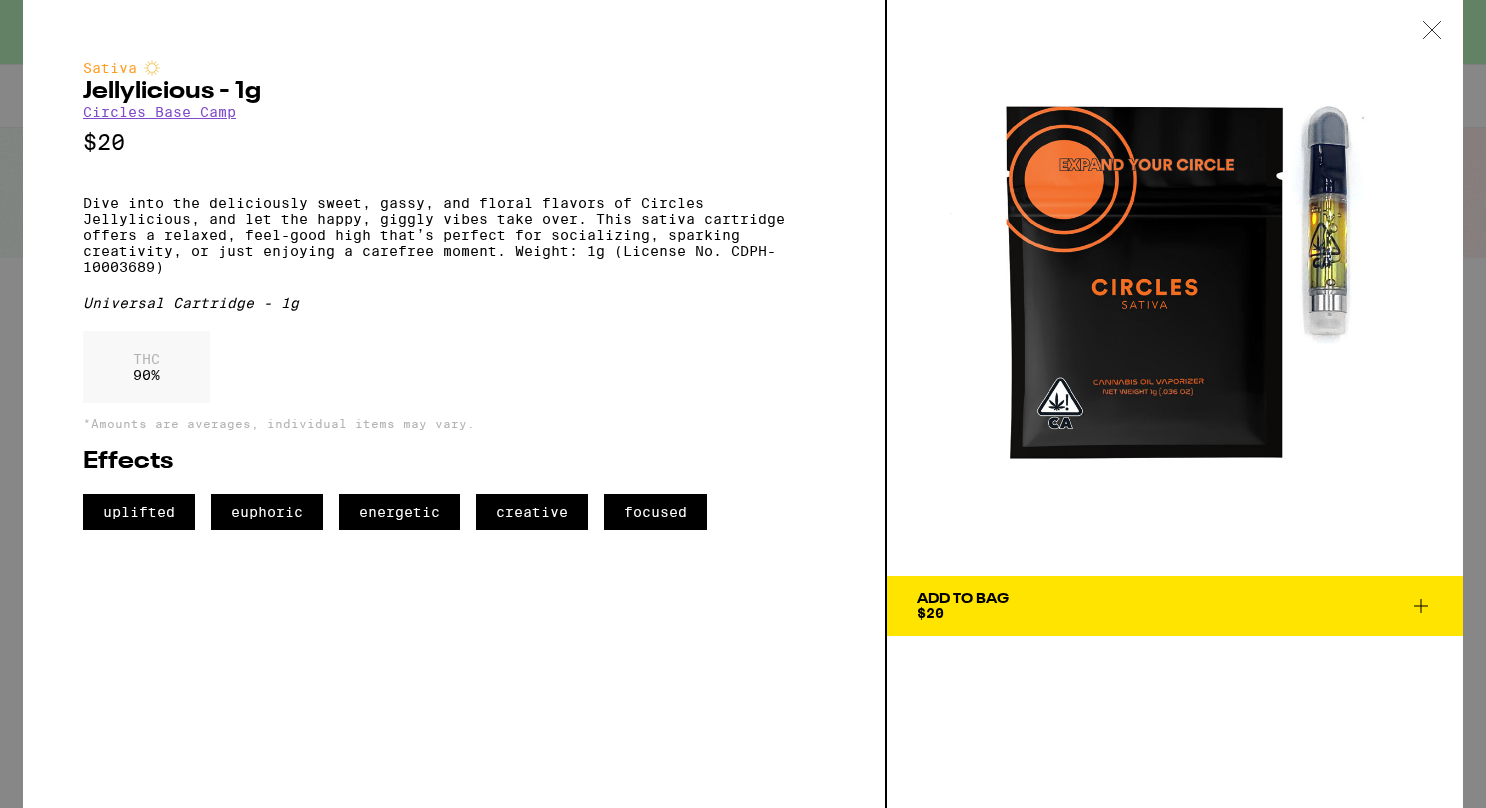 click at bounding box center [1432, 31] 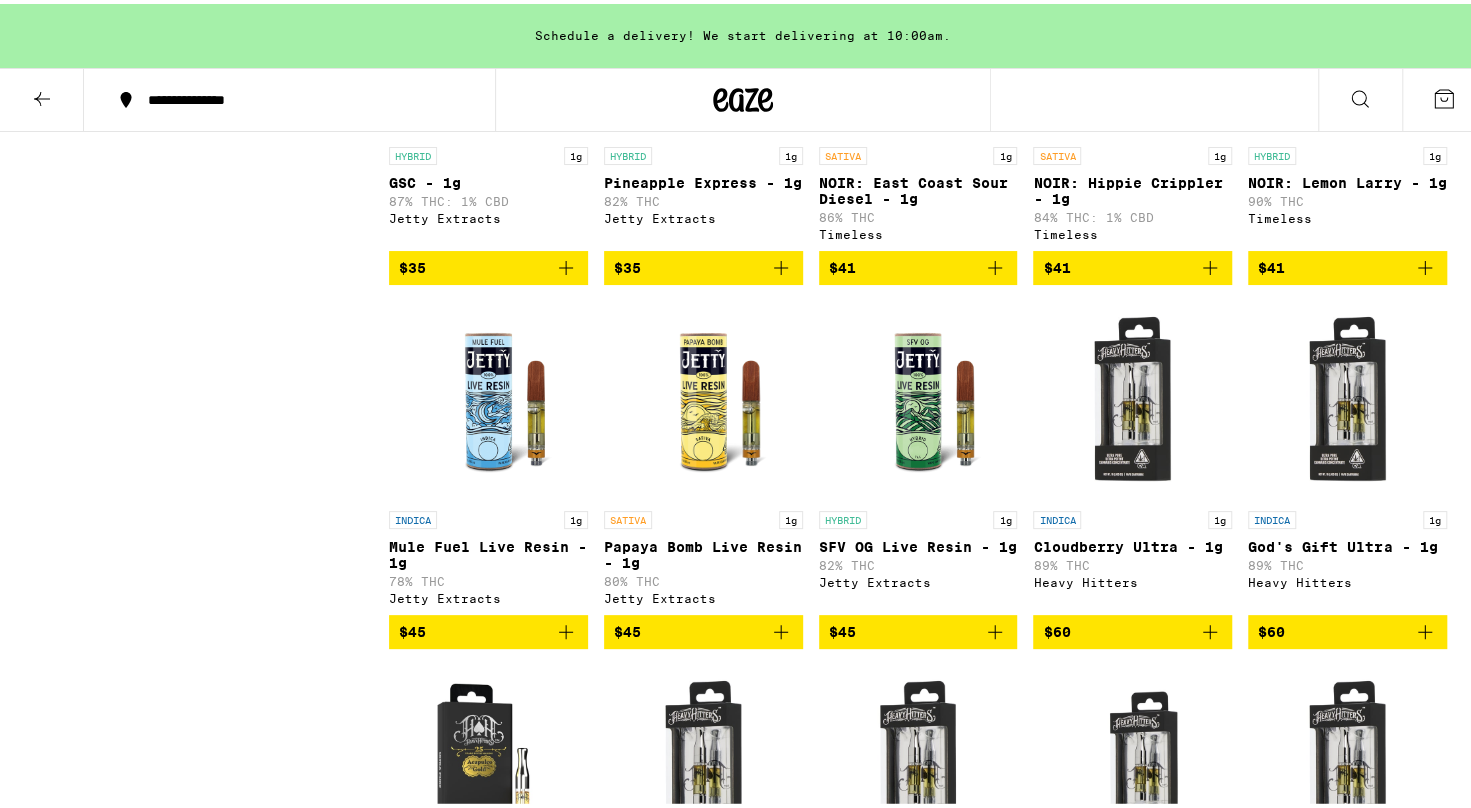 scroll, scrollTop: 4436, scrollLeft: 0, axis: vertical 